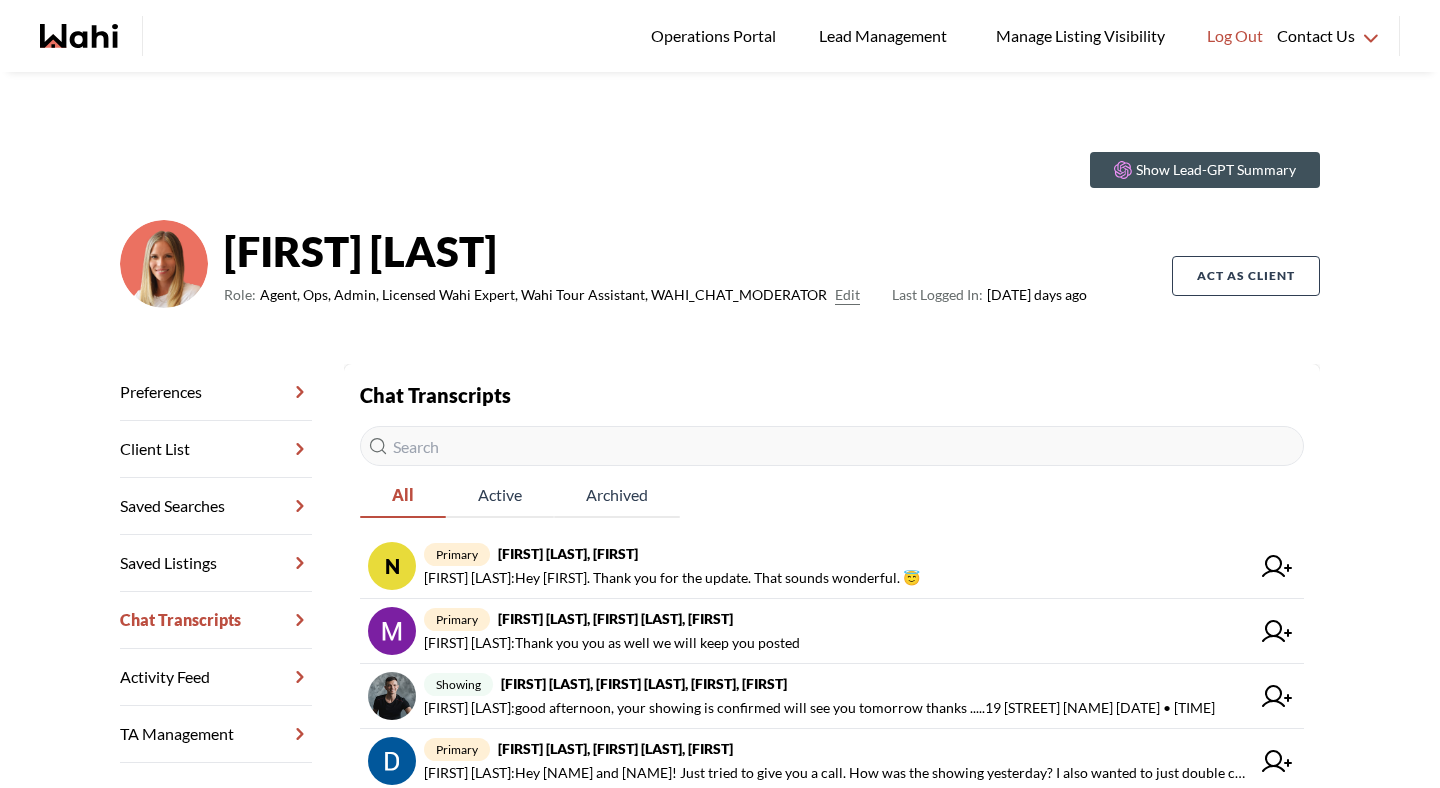 scroll, scrollTop: 0, scrollLeft: 0, axis: both 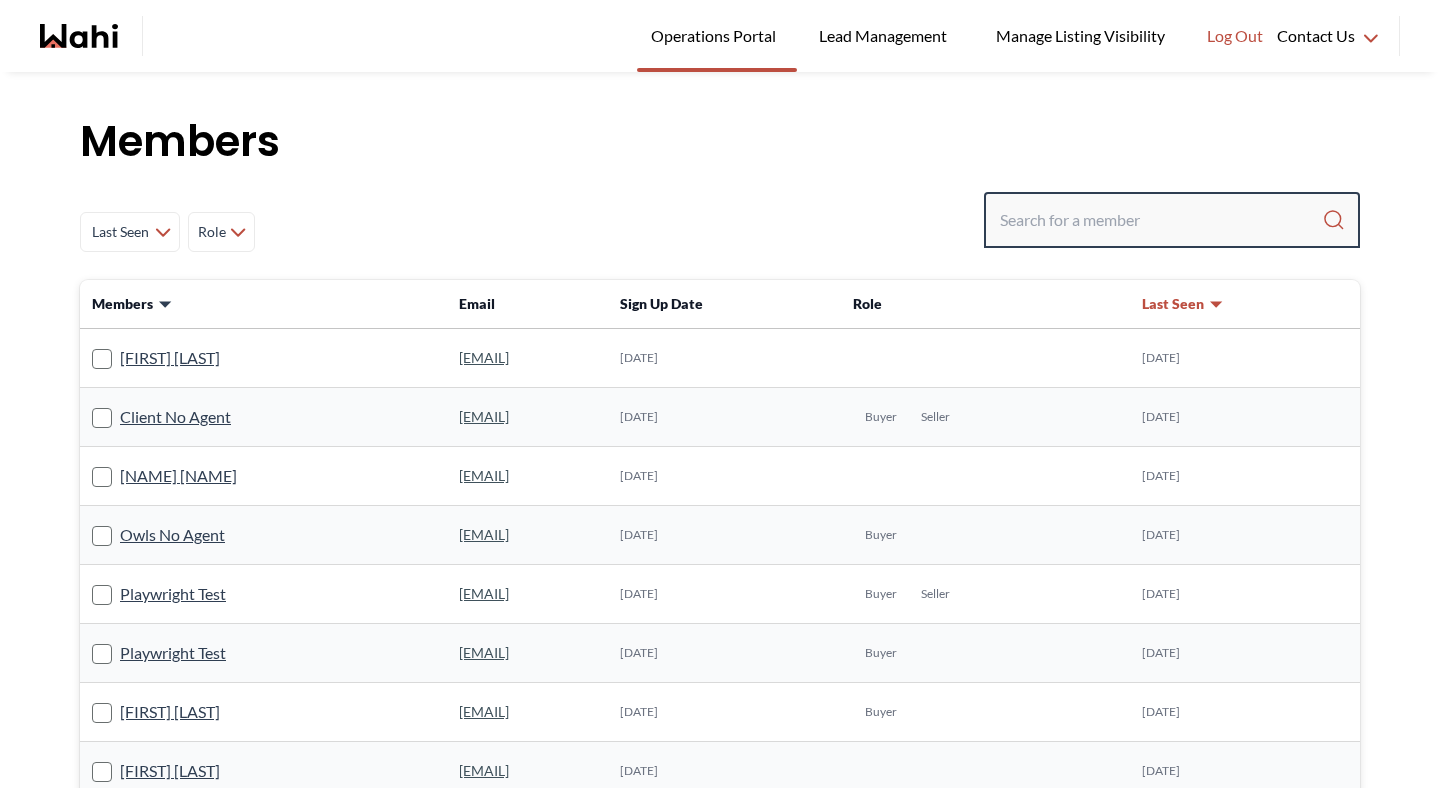 click at bounding box center (1161, 220) 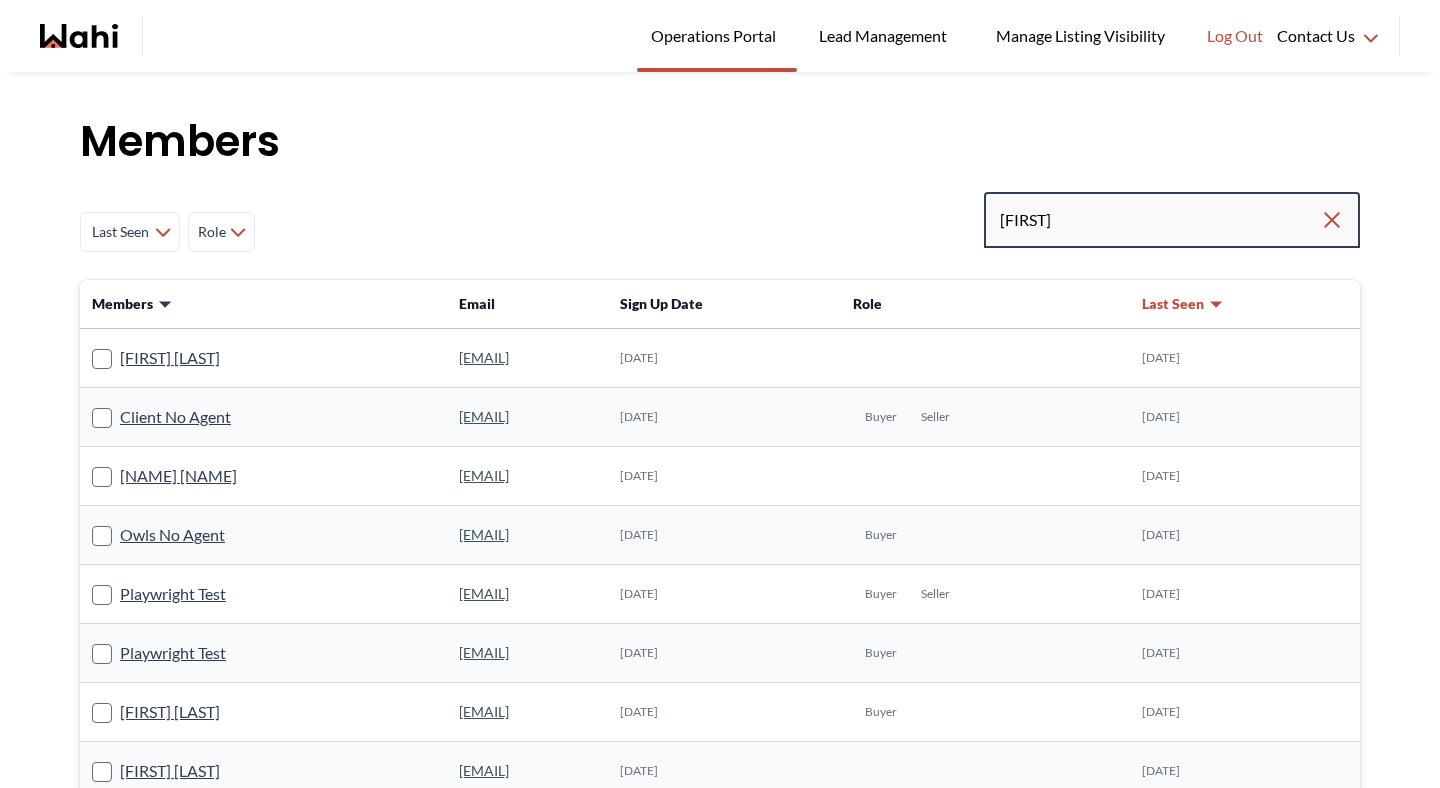 type on "fara" 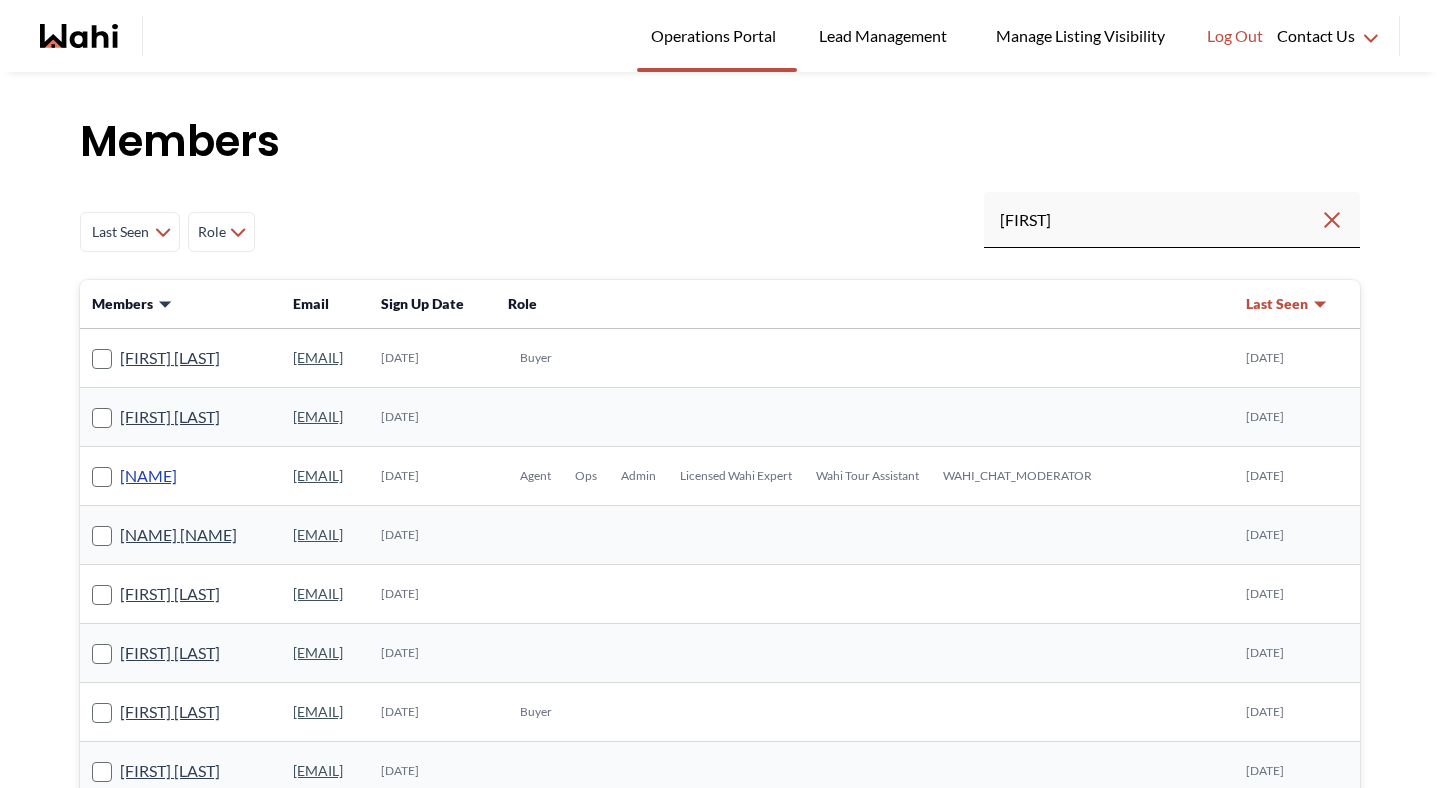 click on "Faraz Azam" at bounding box center [148, 476] 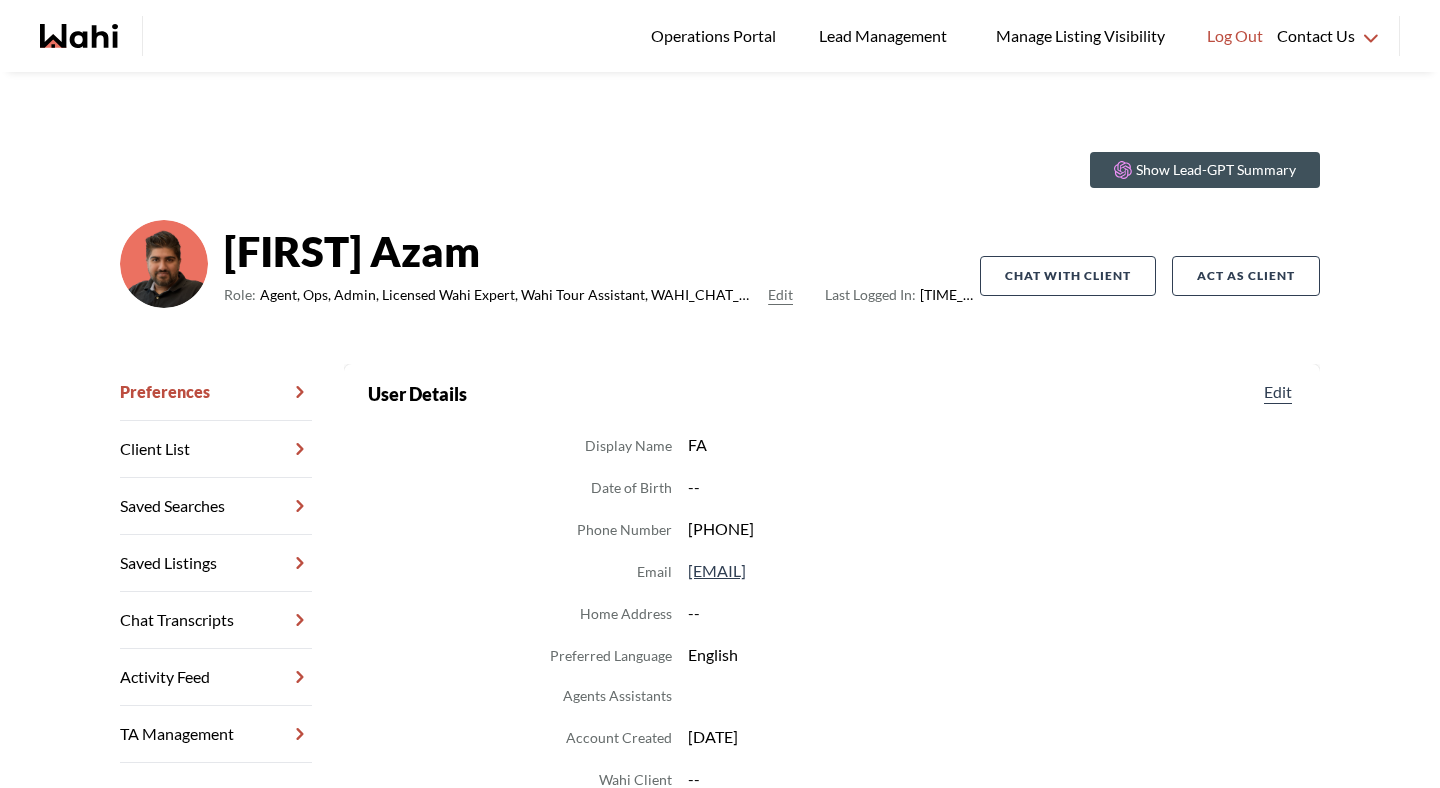 click on "Chat Transcripts" at bounding box center [216, 620] 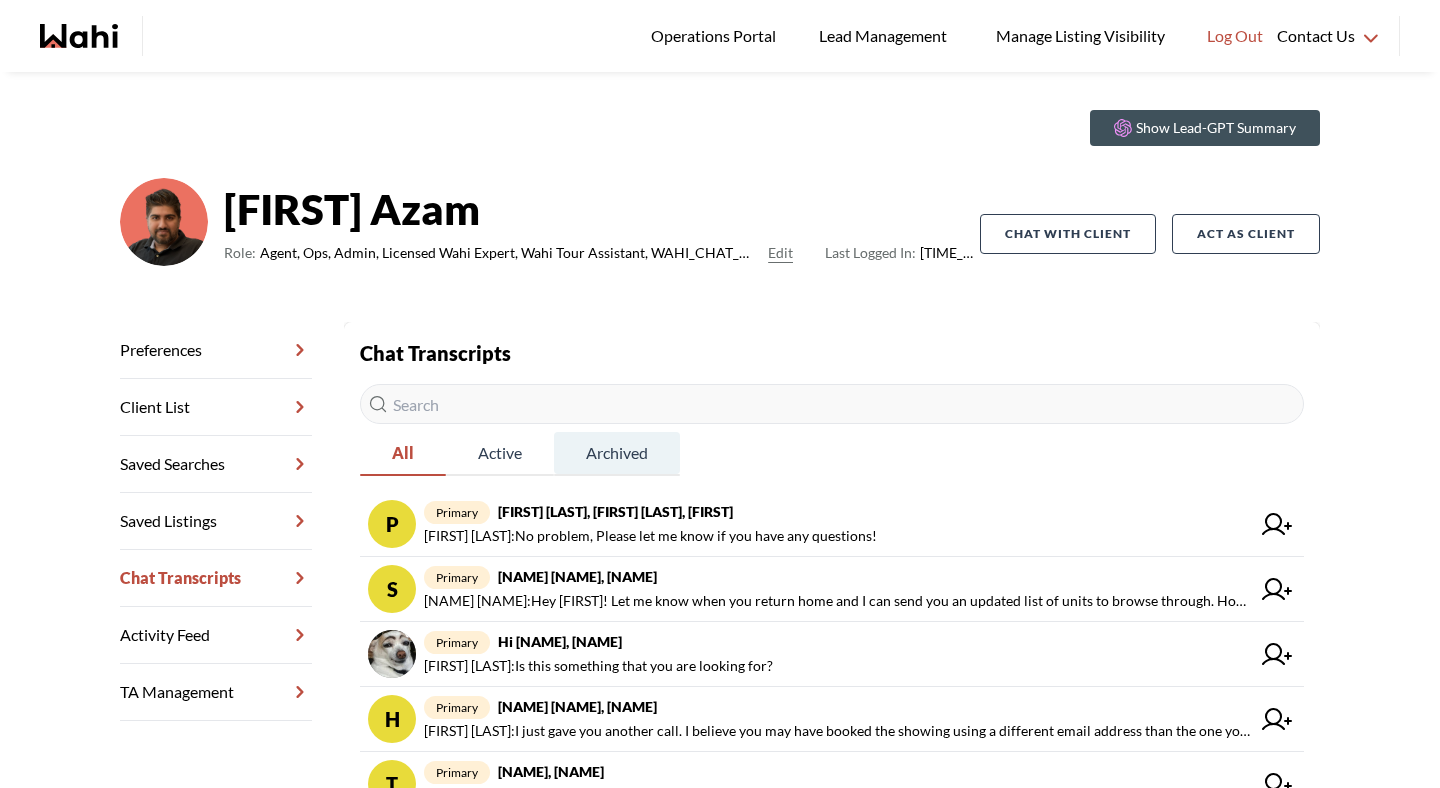 scroll, scrollTop: 64, scrollLeft: 0, axis: vertical 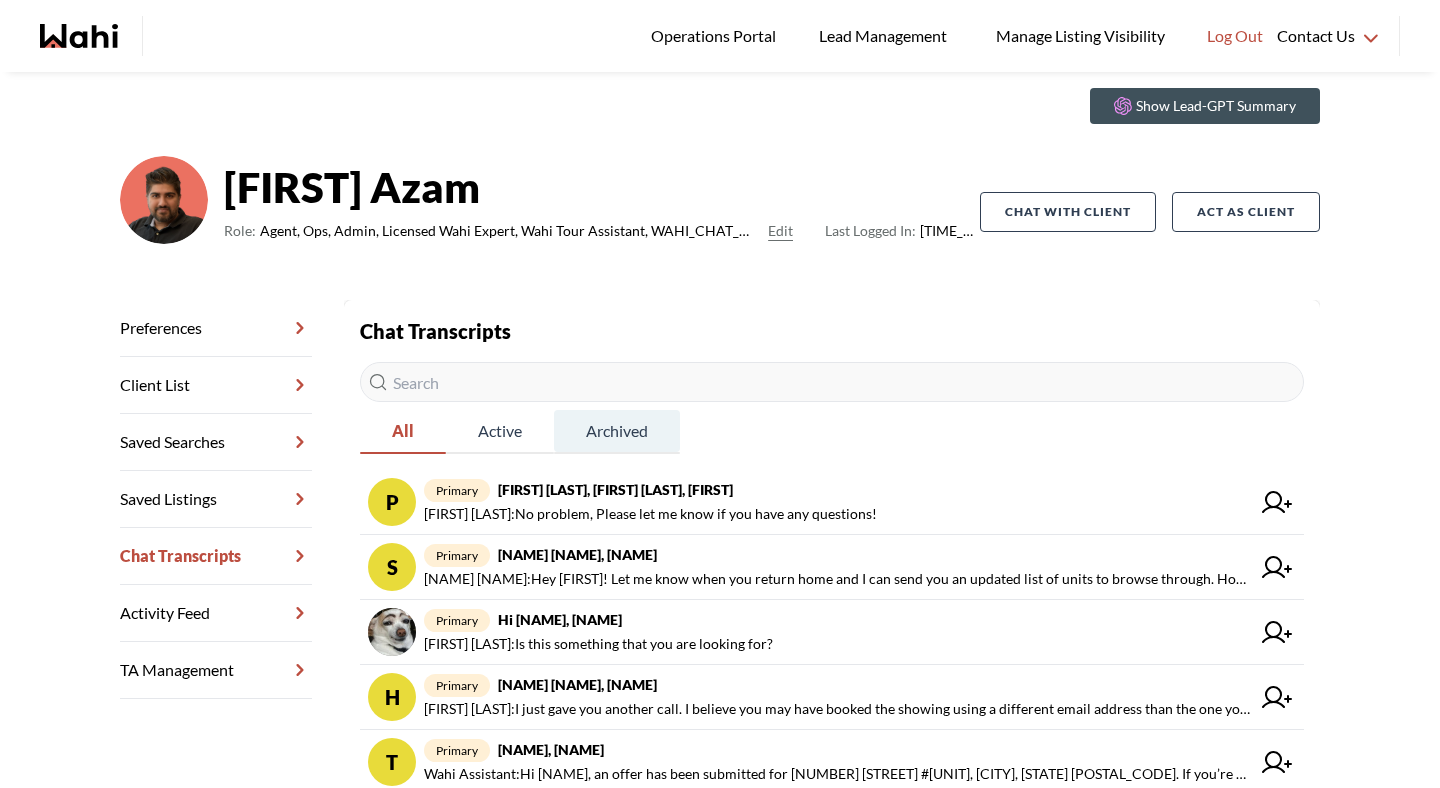 click on "Behnam Fazili :  No problem, Please let me know if you have any questions!" at bounding box center (650, 514) 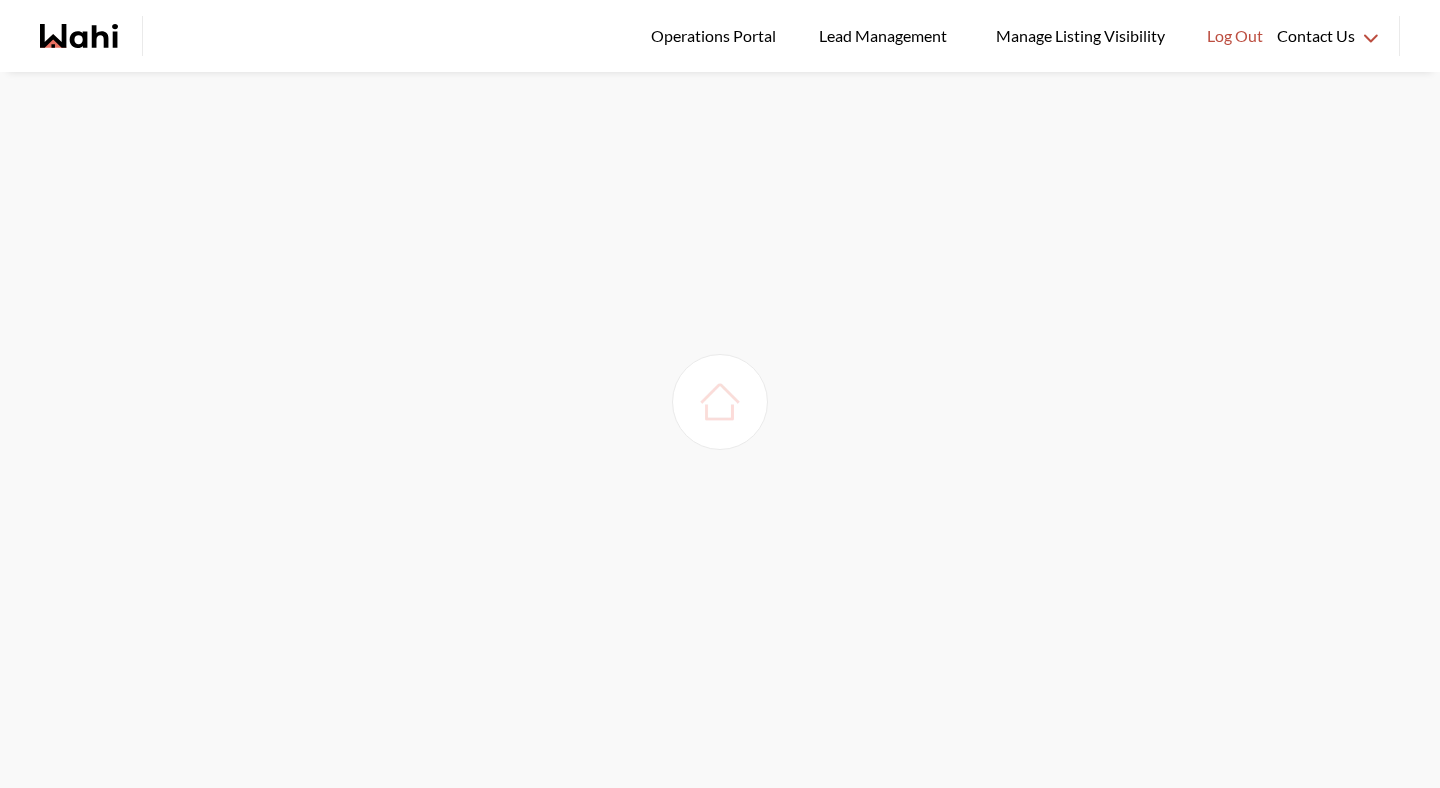 scroll, scrollTop: 0, scrollLeft: 0, axis: both 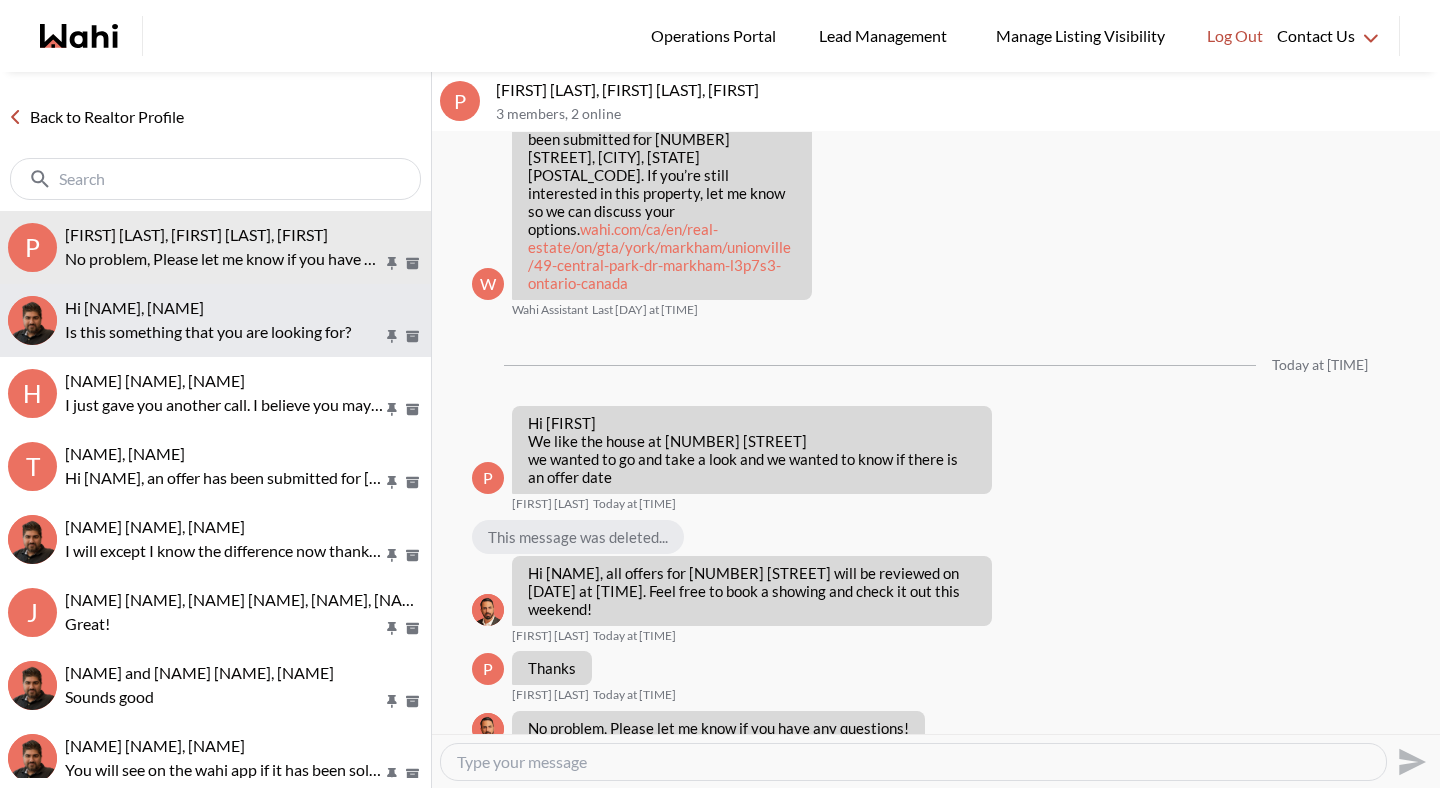 click on "Thao Nguyen, Faraz" at bounding box center (244, 308) 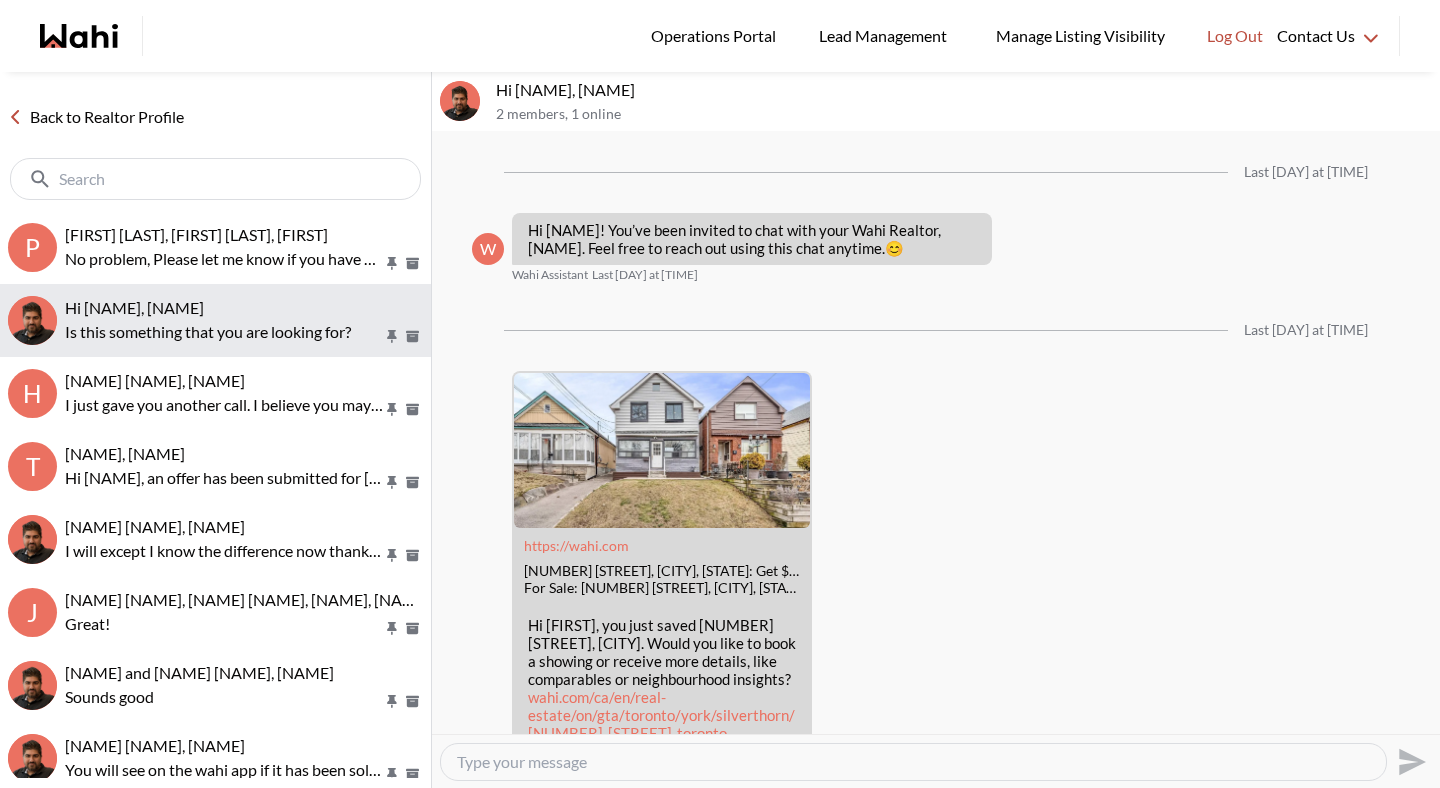 scroll, scrollTop: 1194, scrollLeft: 0, axis: vertical 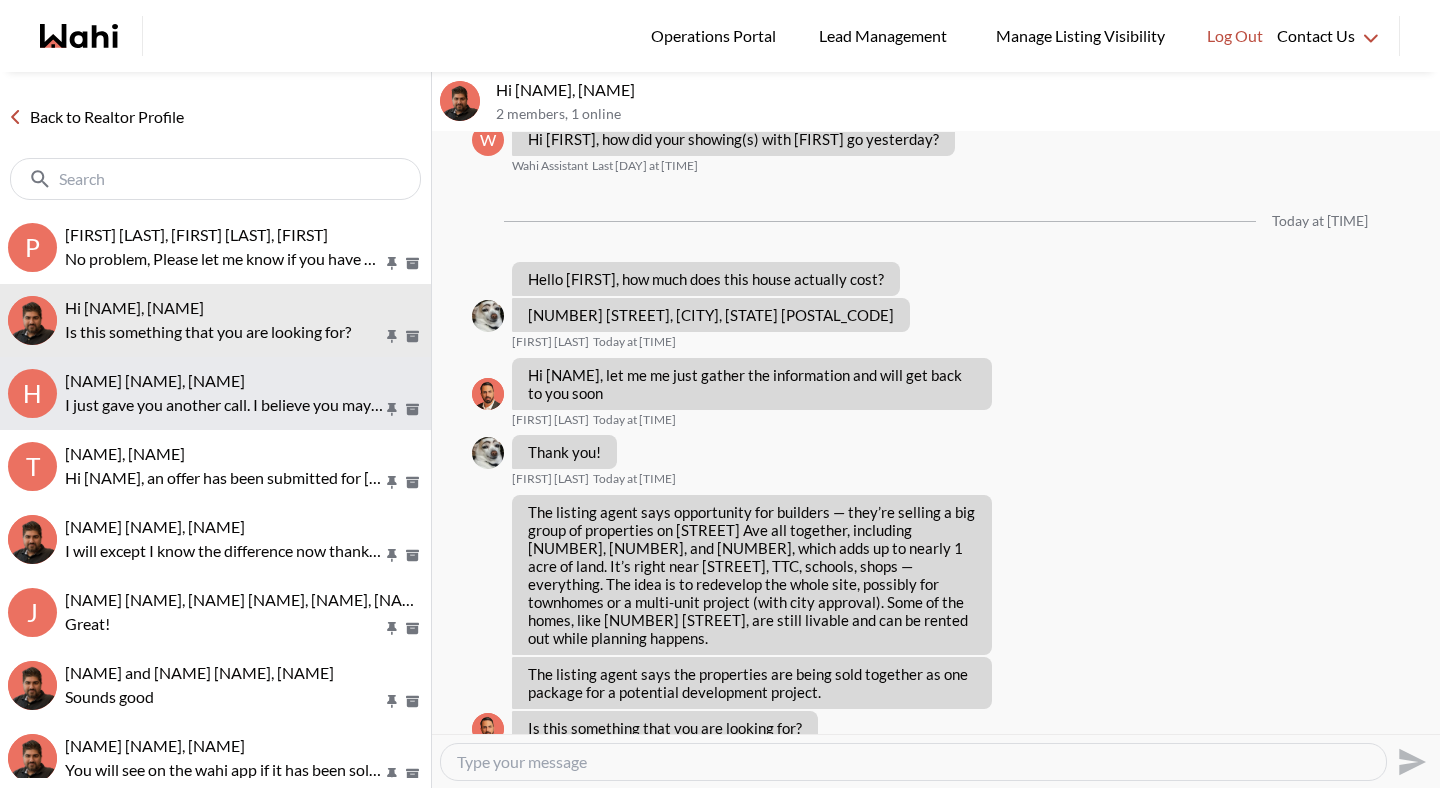 click on "[FIRST] [LAST], [FIRST]" at bounding box center (155, 380) 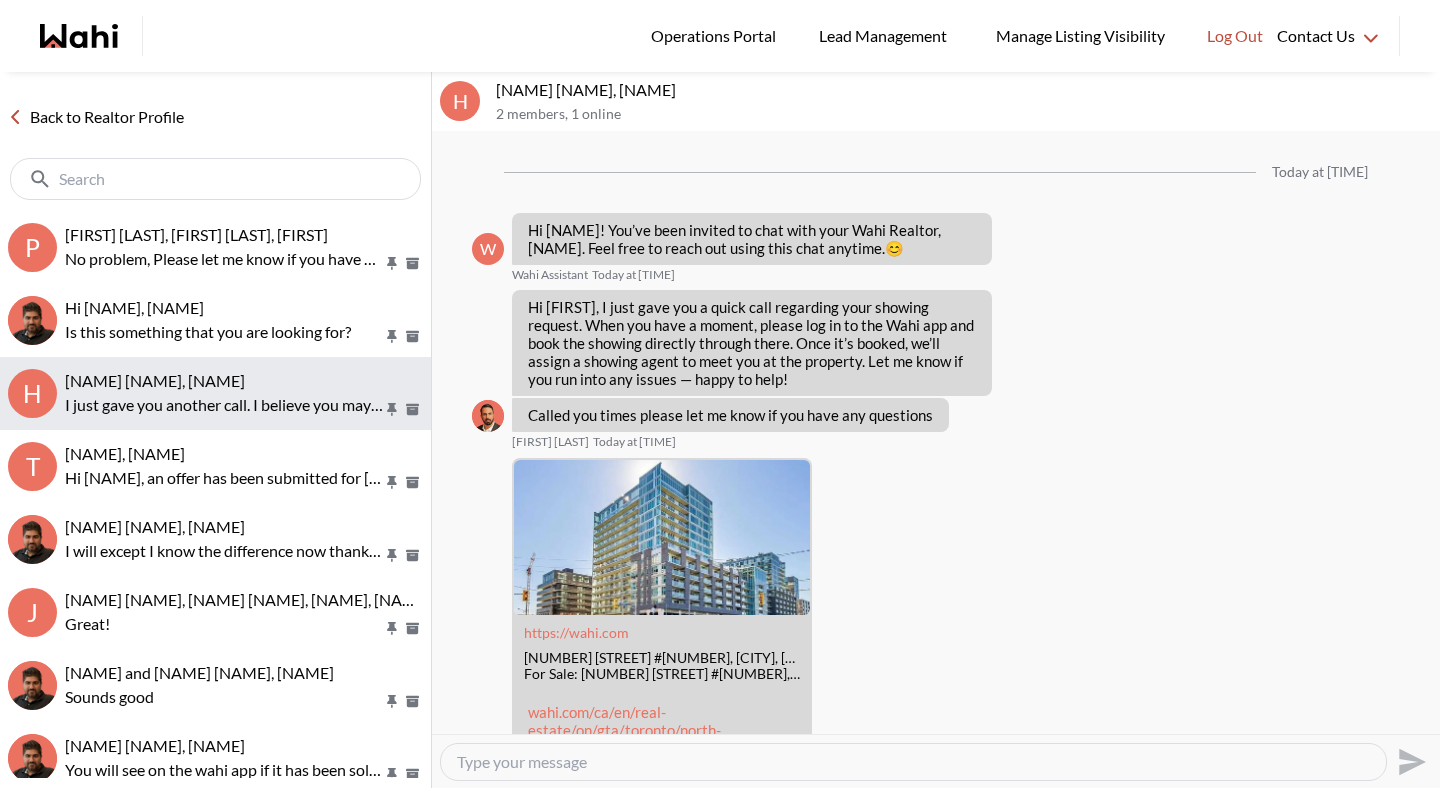scroll, scrollTop: 224, scrollLeft: 0, axis: vertical 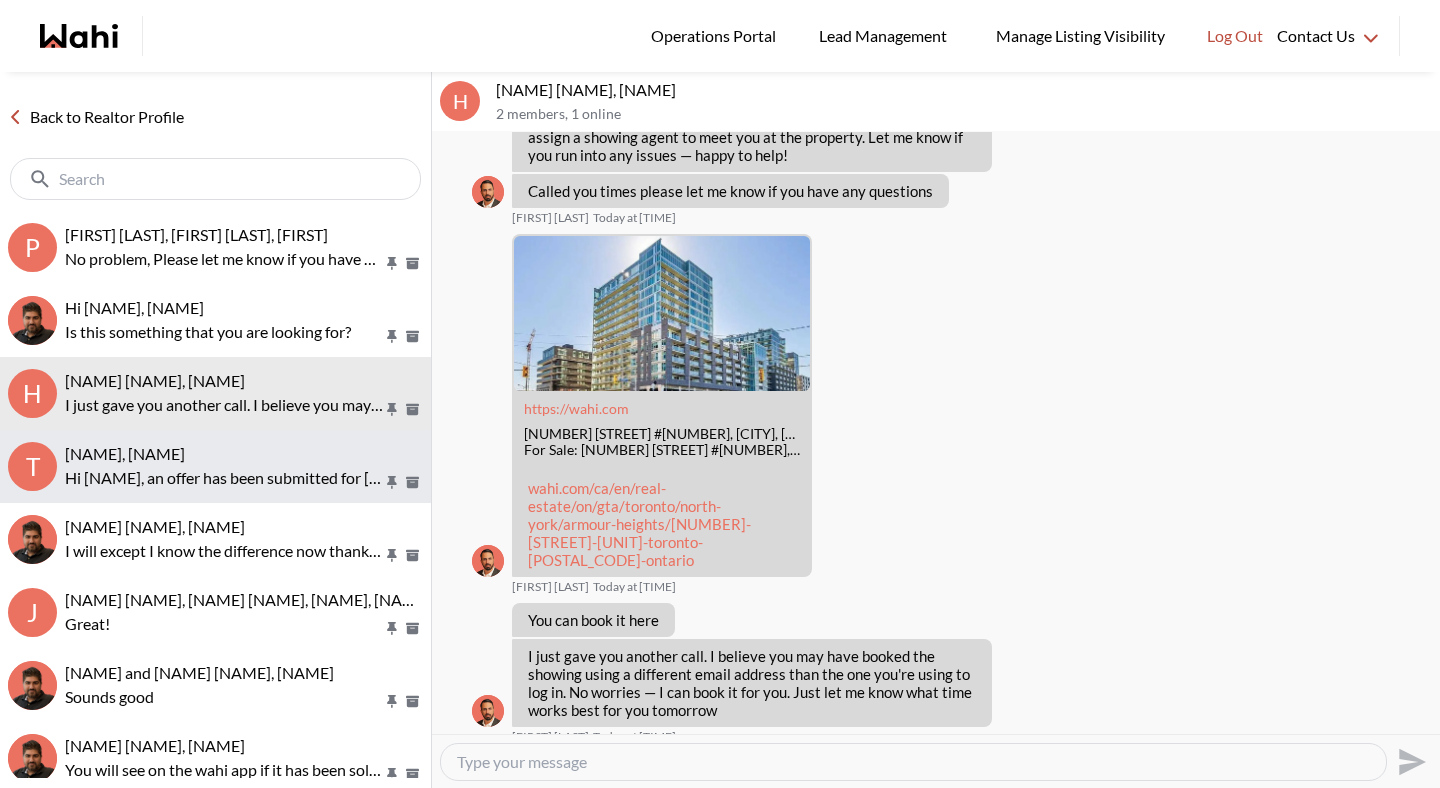click on "tonda murushid, Faraz" at bounding box center [125, 453] 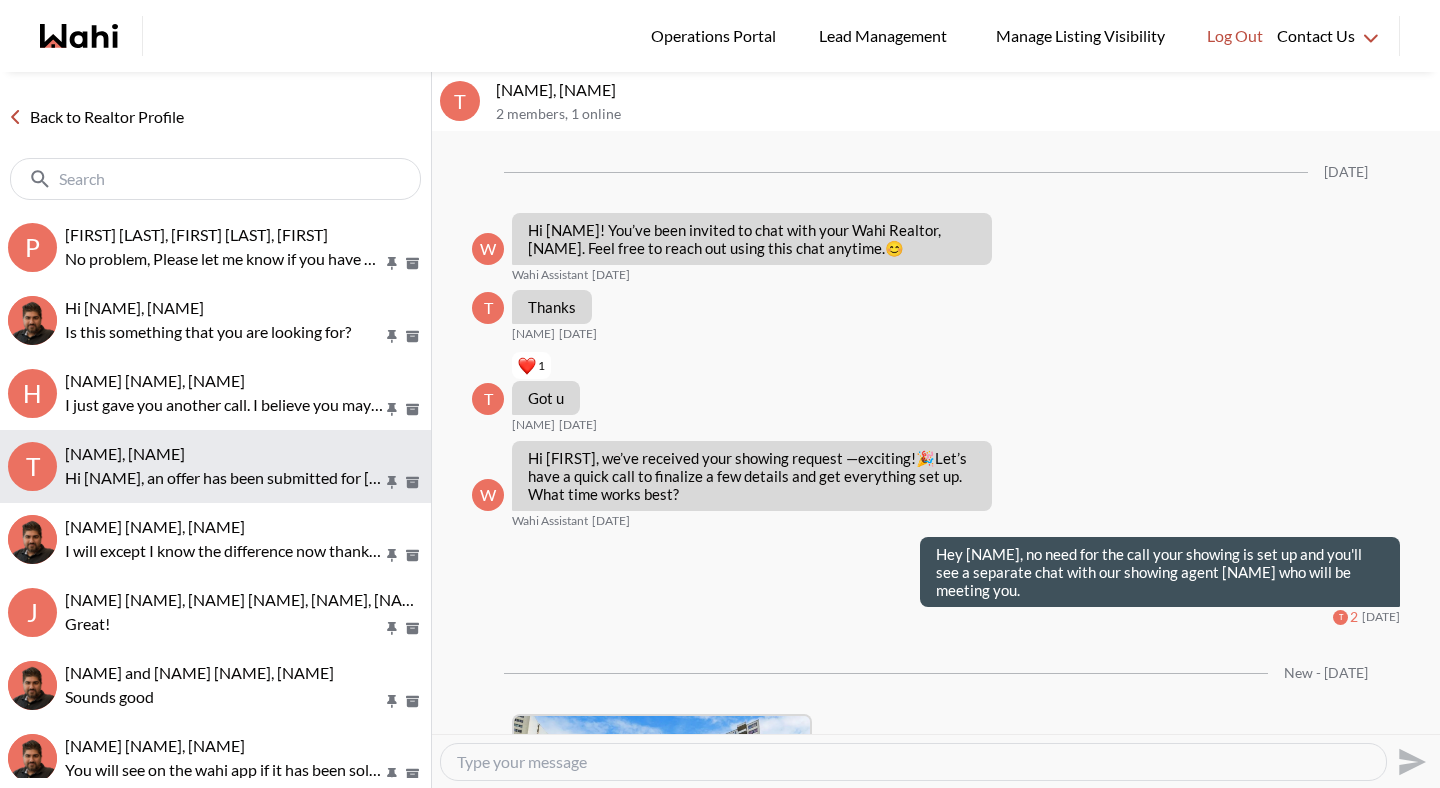 scroll, scrollTop: 1612, scrollLeft: 0, axis: vertical 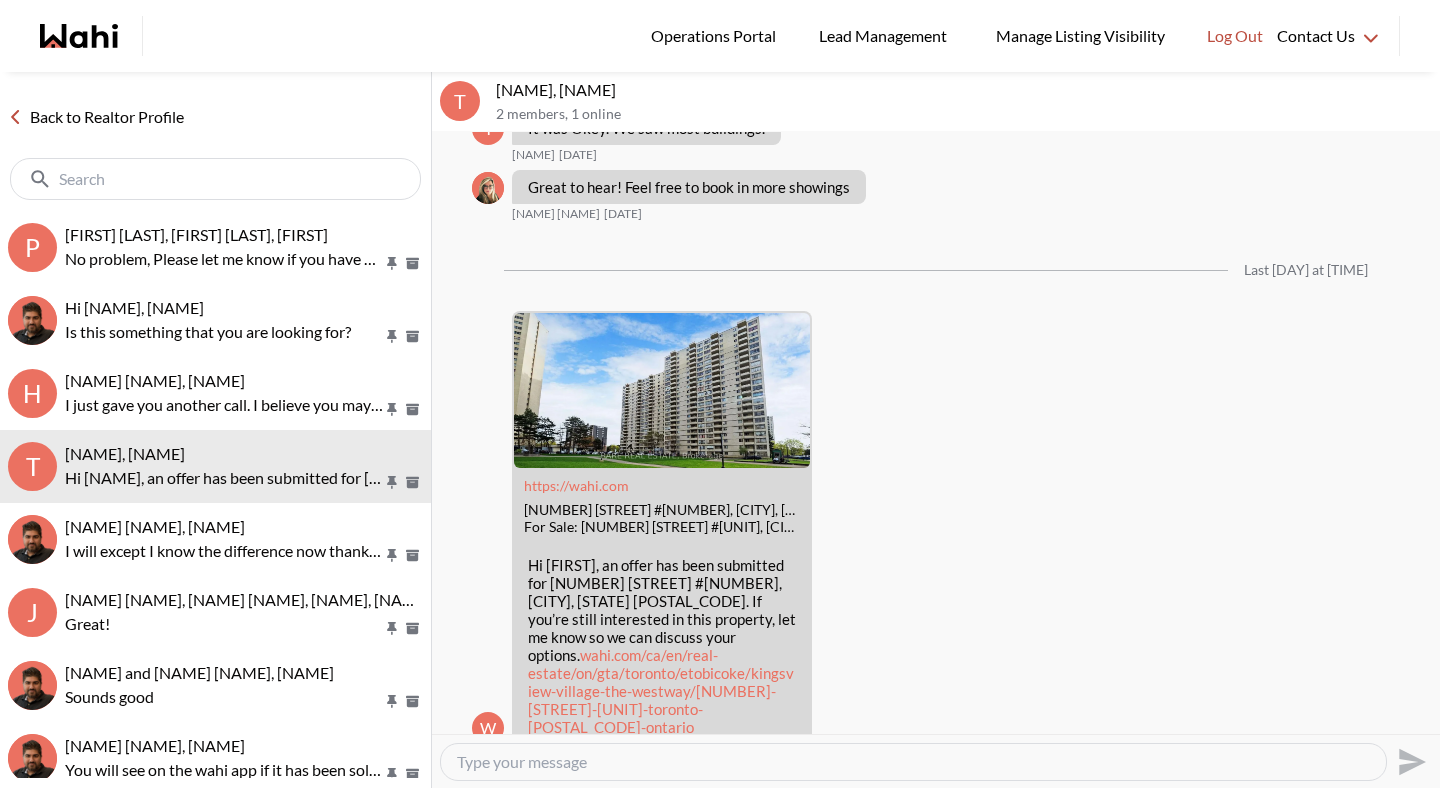 click on "Back to Realtor Profile" at bounding box center (96, 117) 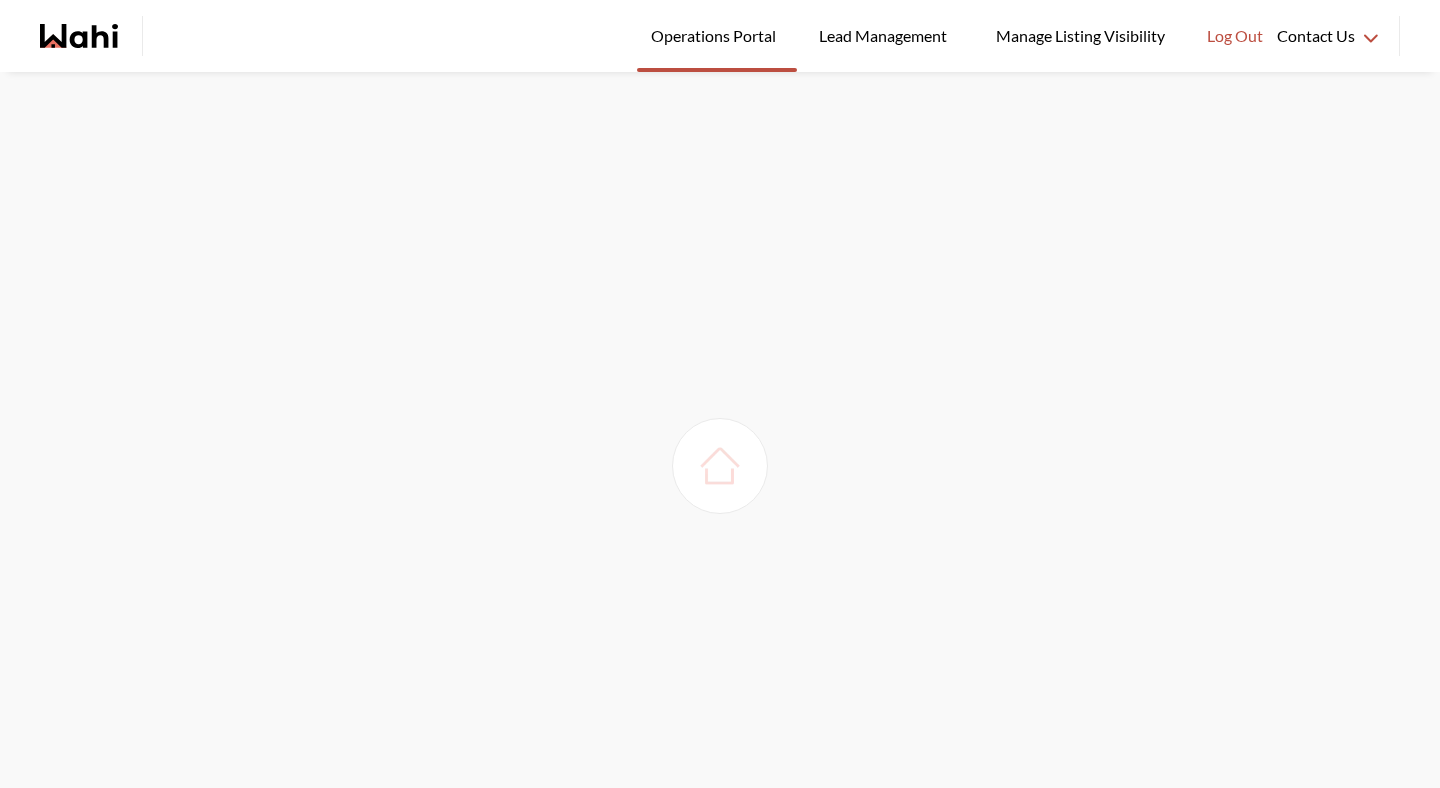 scroll, scrollTop: 0, scrollLeft: 0, axis: both 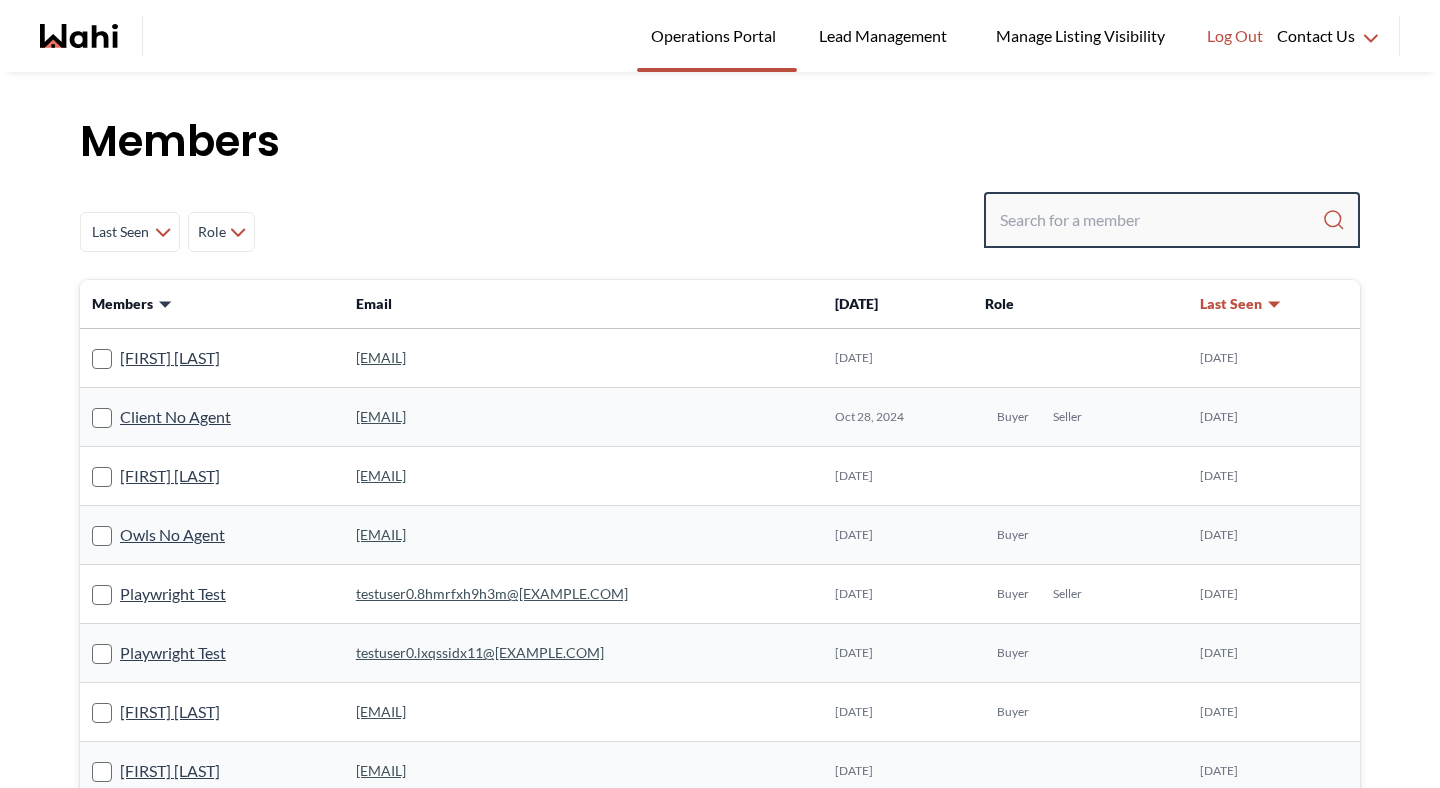 click at bounding box center [1161, 220] 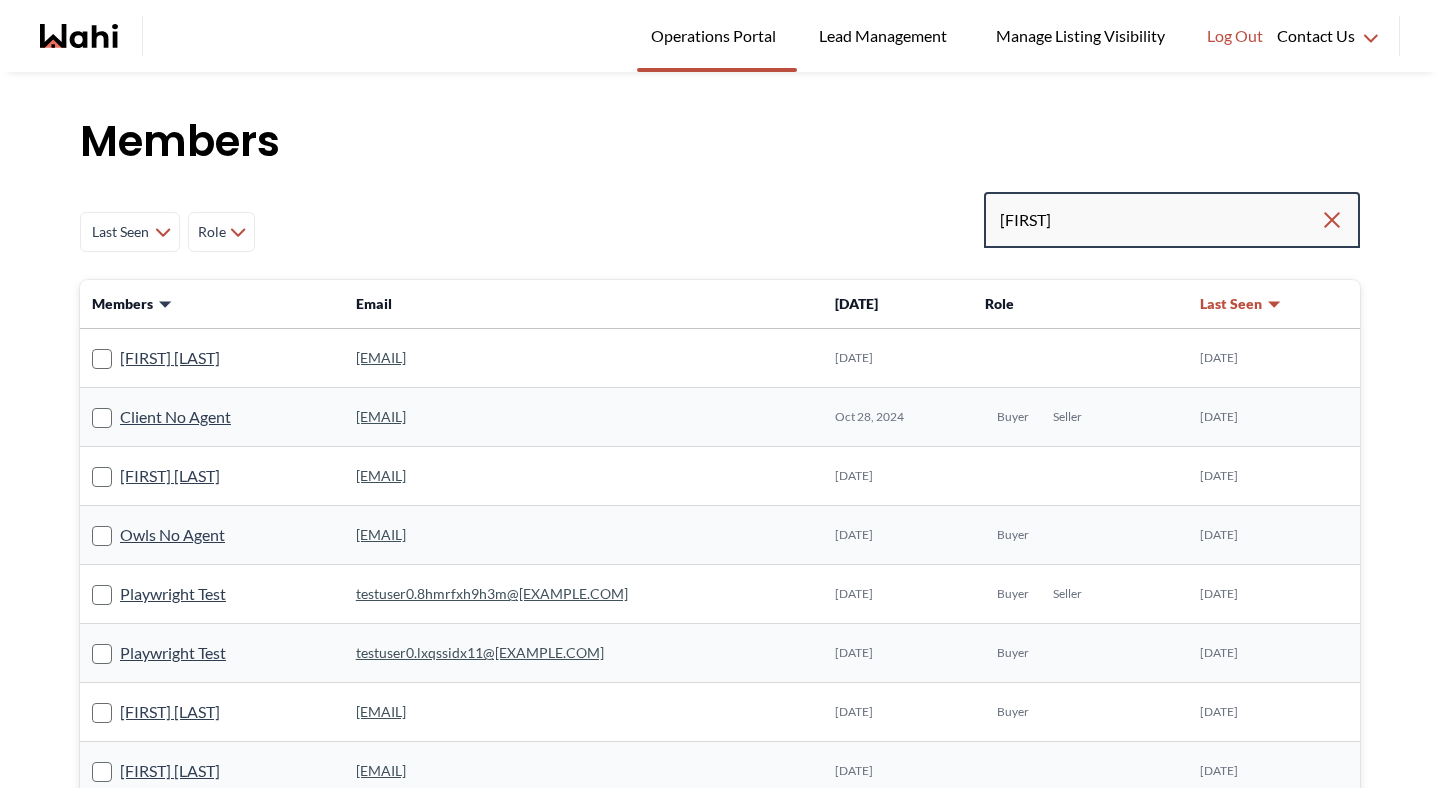 type on "[FIRST]" 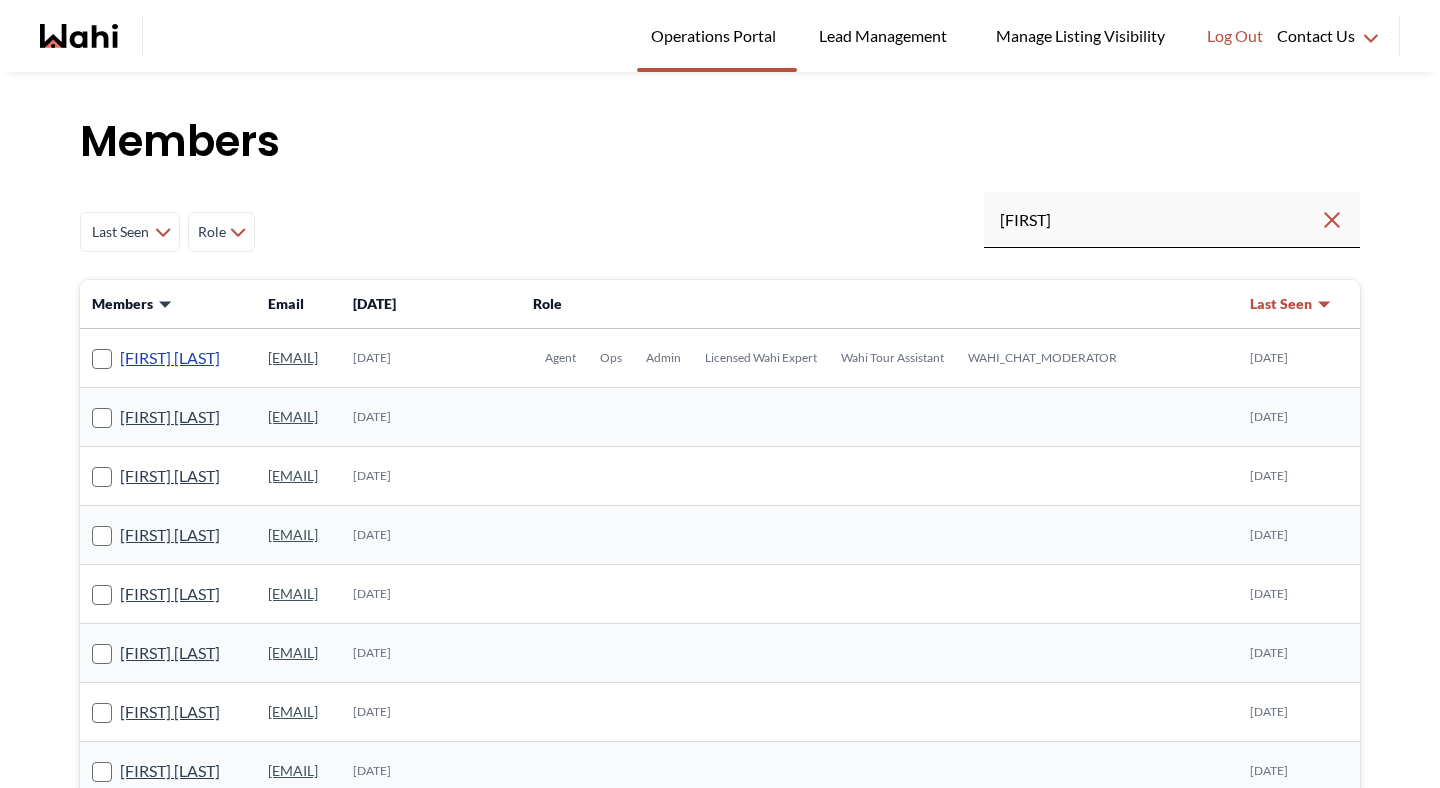 click on "[FIRST] [LAST]" at bounding box center (170, 358) 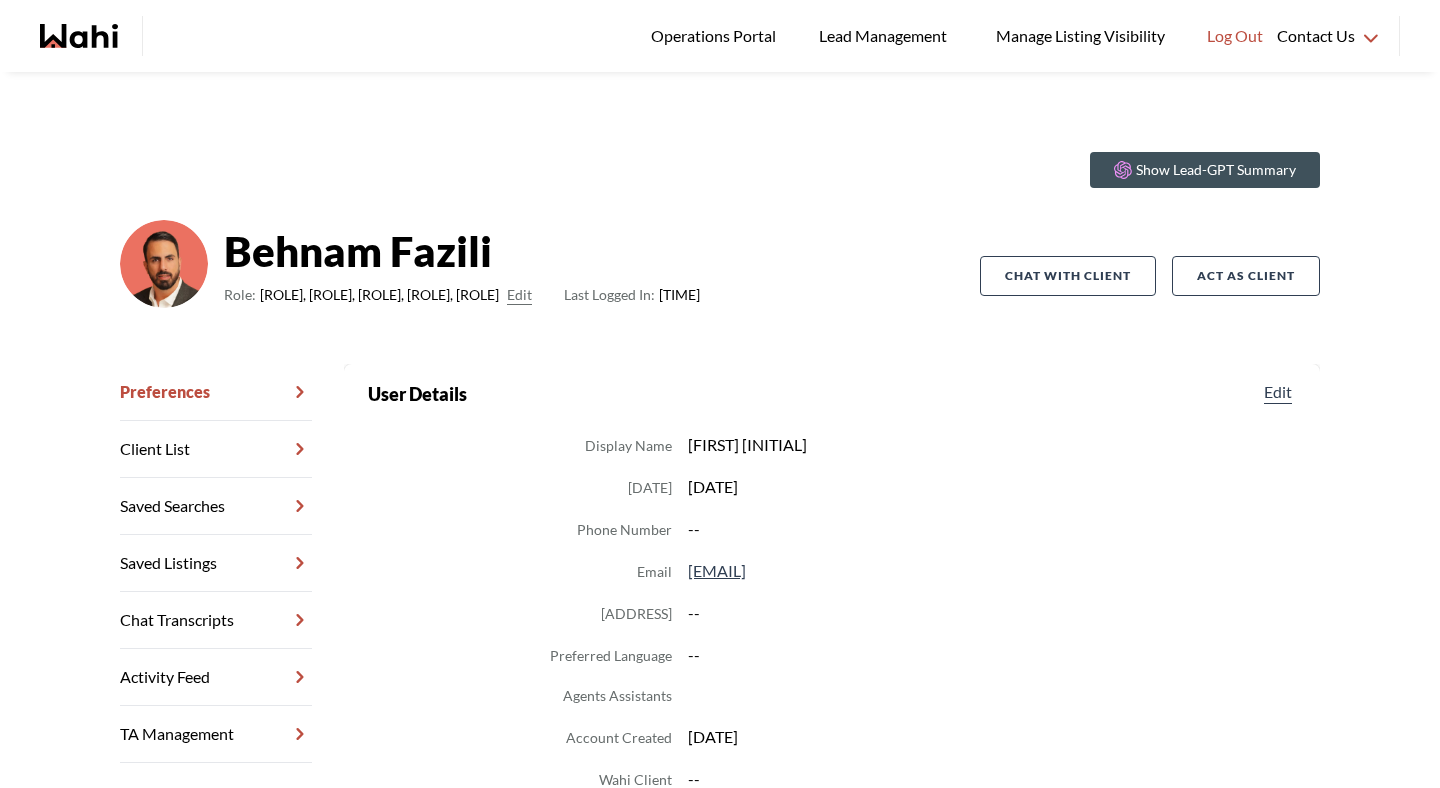 click on "Chat Transcripts" at bounding box center [216, 620] 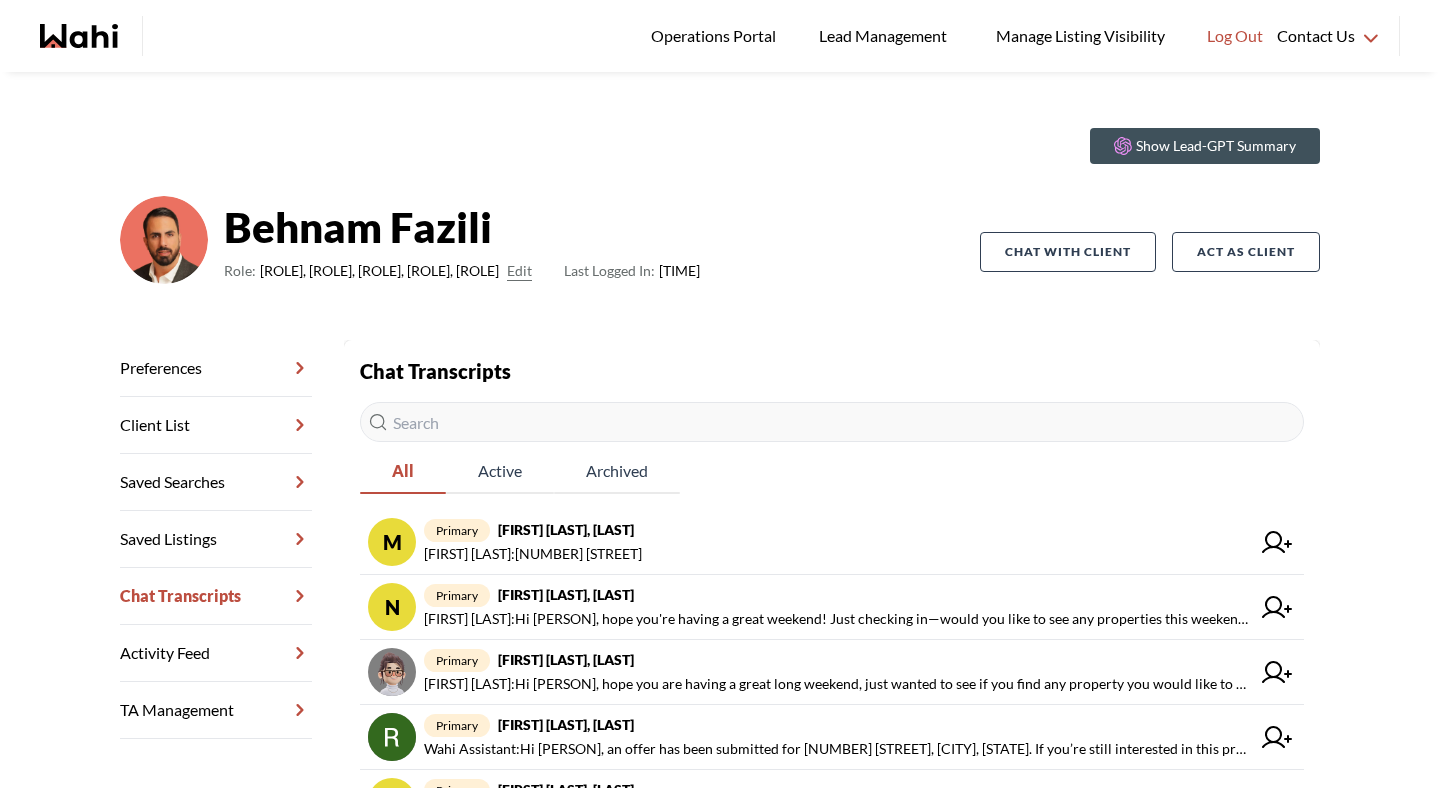 scroll, scrollTop: 28, scrollLeft: 0, axis: vertical 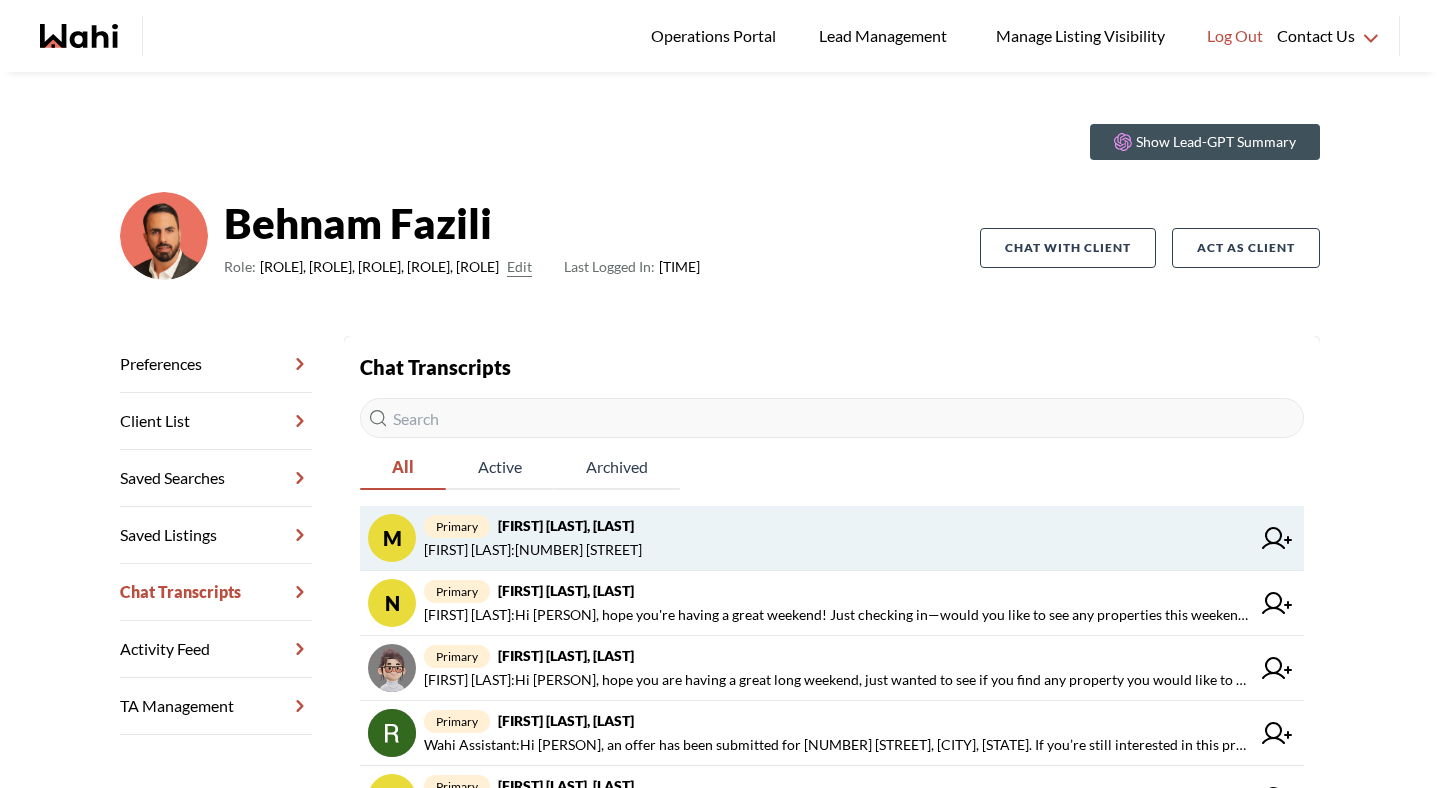 click on "Behnam Fazili :  106 Nacarat St" at bounding box center (533, 550) 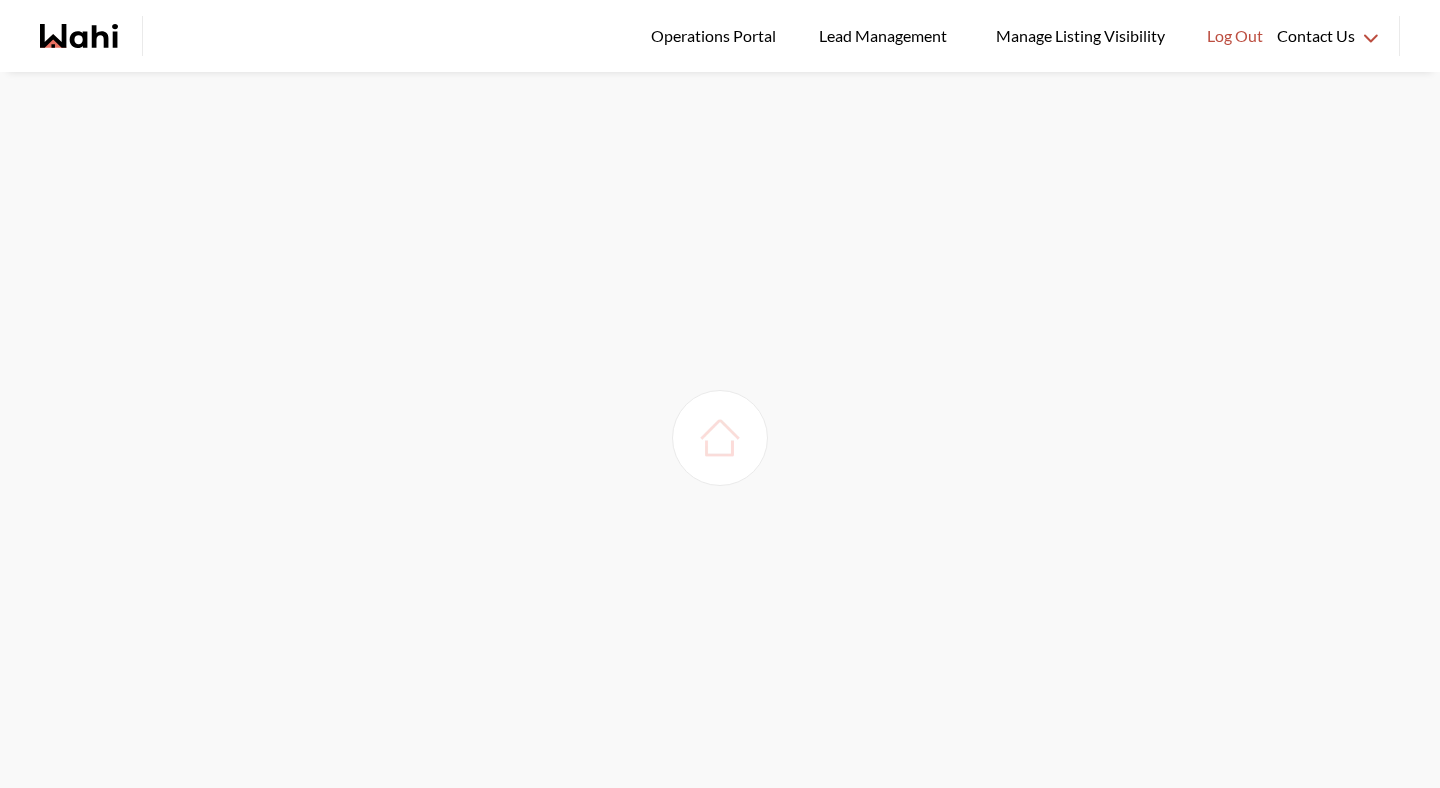 scroll, scrollTop: 0, scrollLeft: 0, axis: both 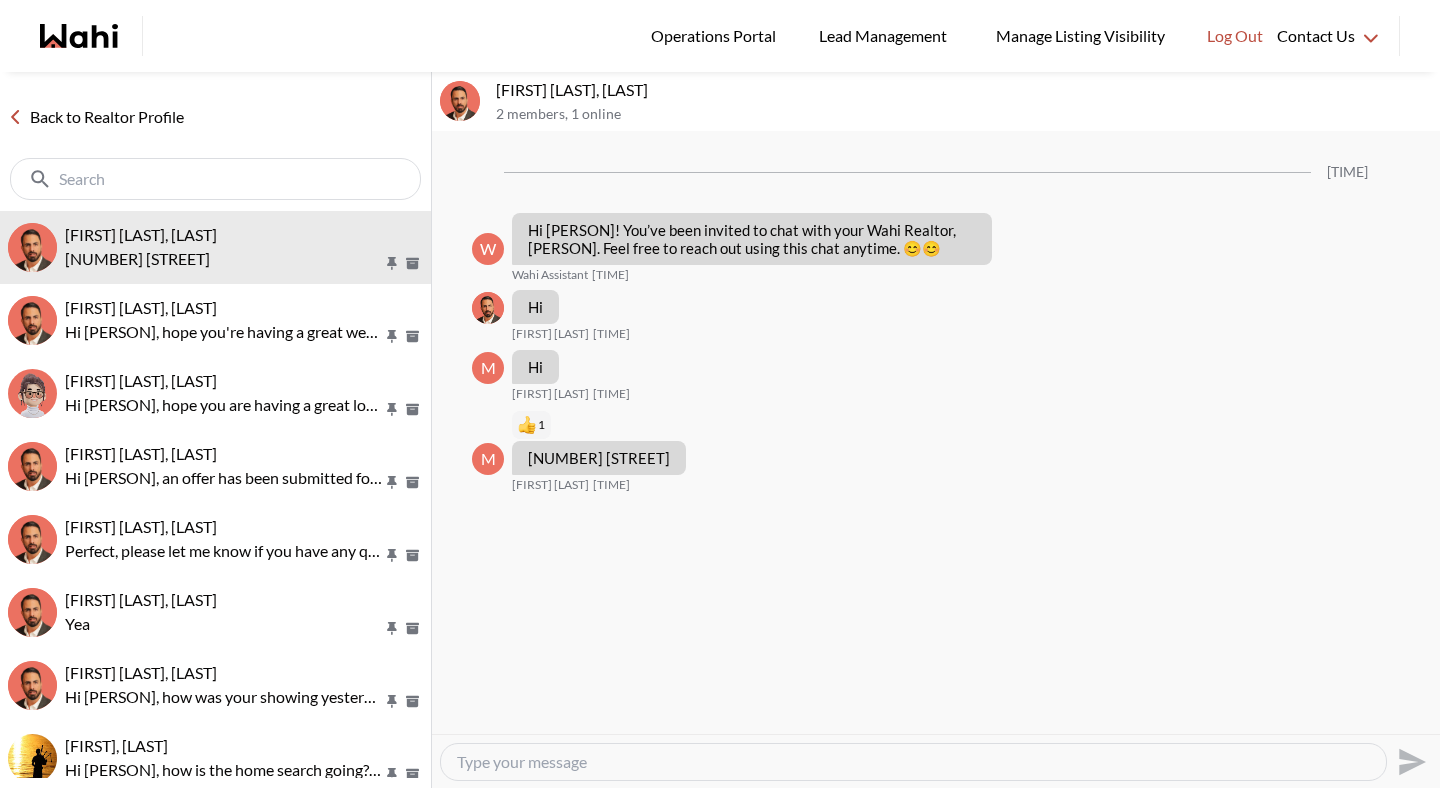 click on "Back to Realtor Profile" at bounding box center [96, 117] 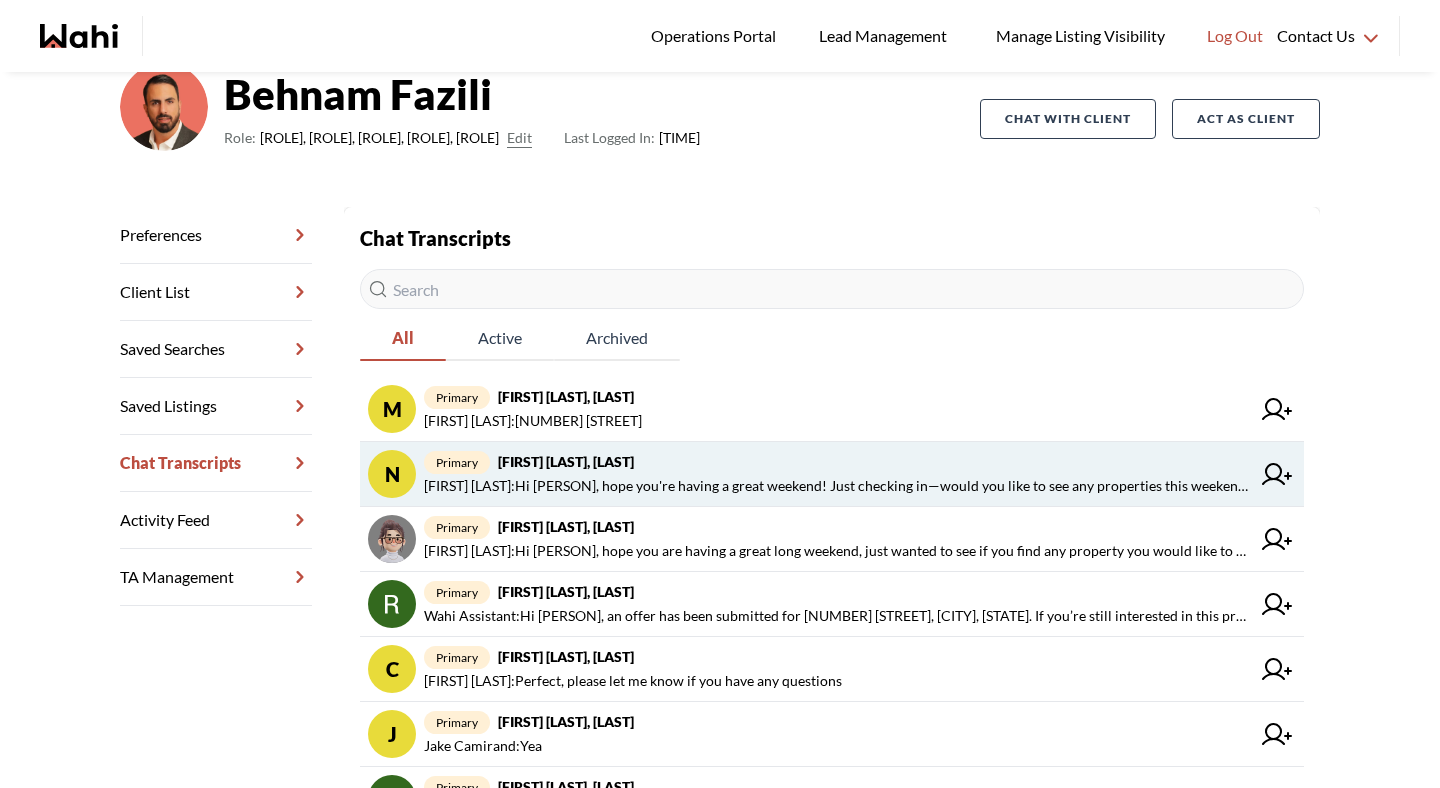 scroll, scrollTop: 0, scrollLeft: 0, axis: both 